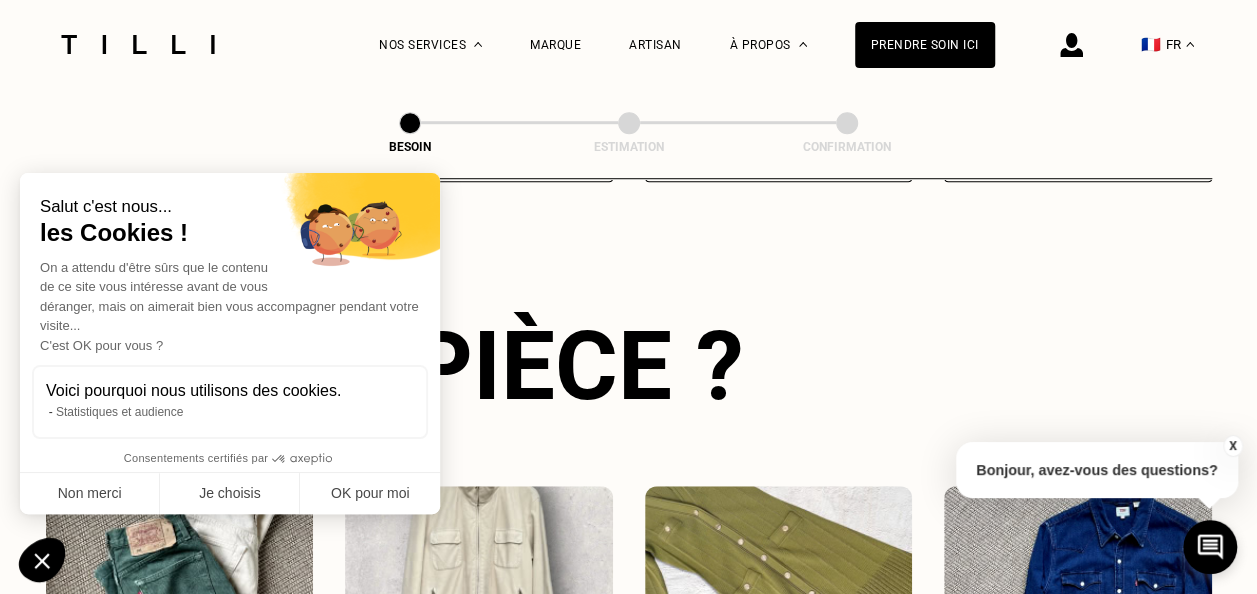 scroll, scrollTop: 654, scrollLeft: 0, axis: vertical 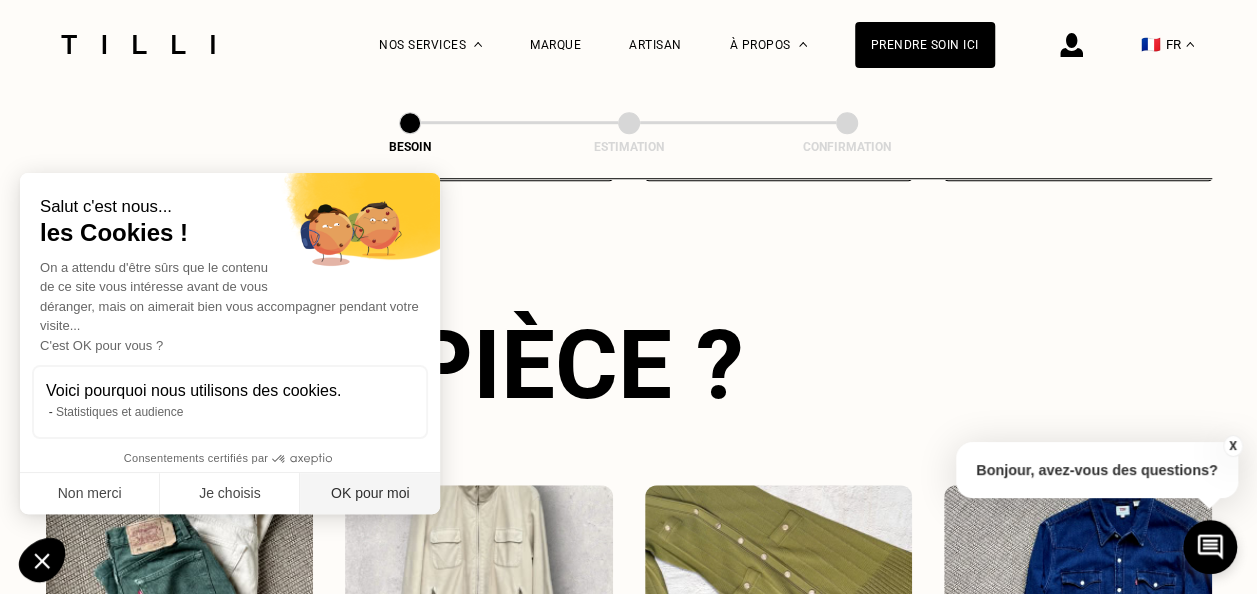 click on "OK pour moi" at bounding box center [370, 494] 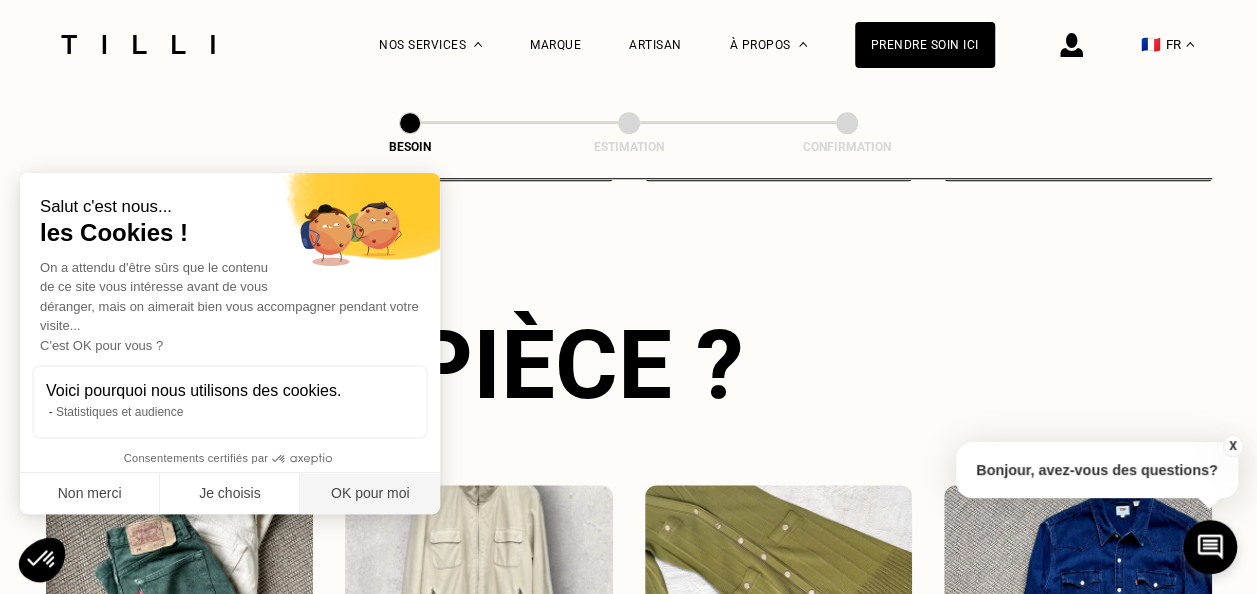 checkbox on "true" 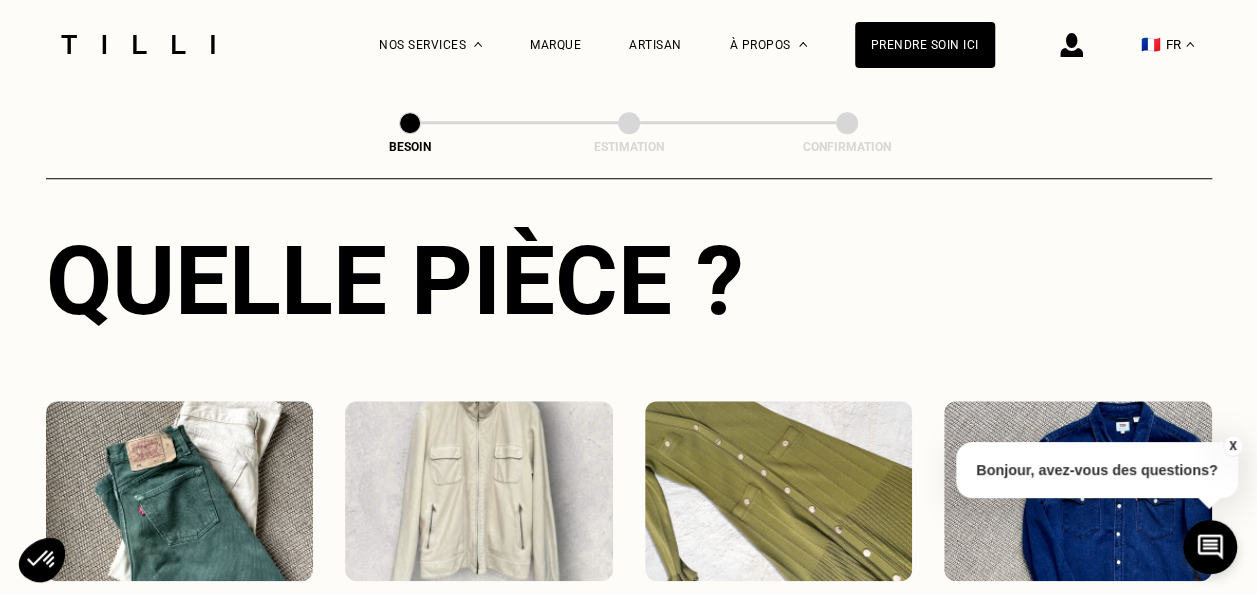 scroll, scrollTop: 854, scrollLeft: 0, axis: vertical 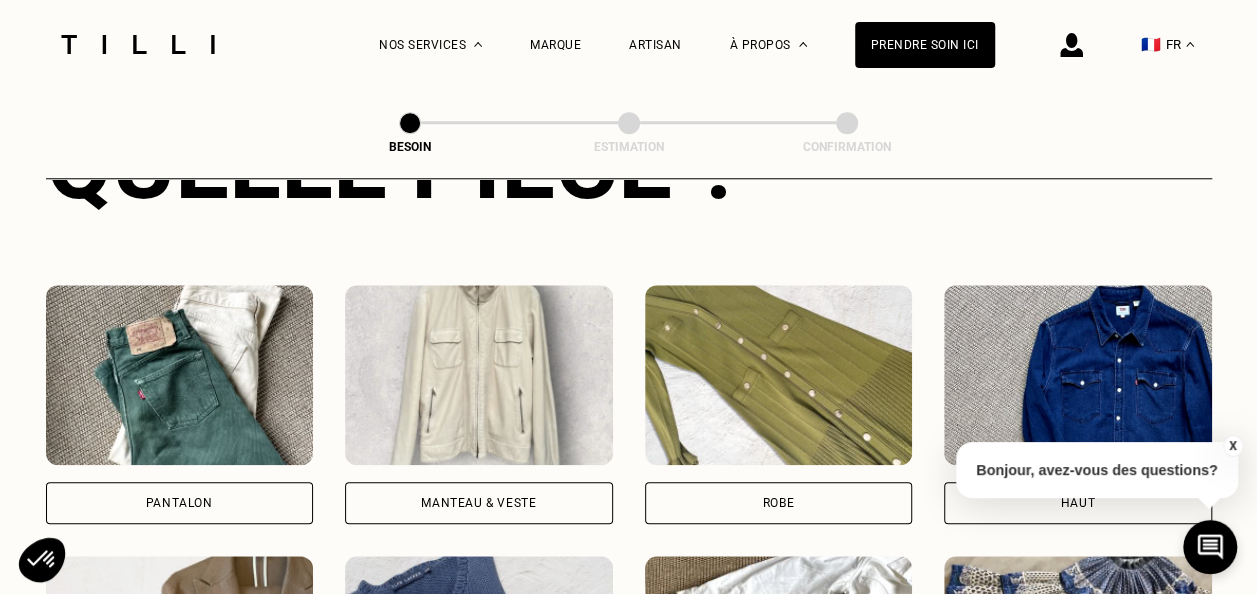 click on "X" at bounding box center (1232, 446) 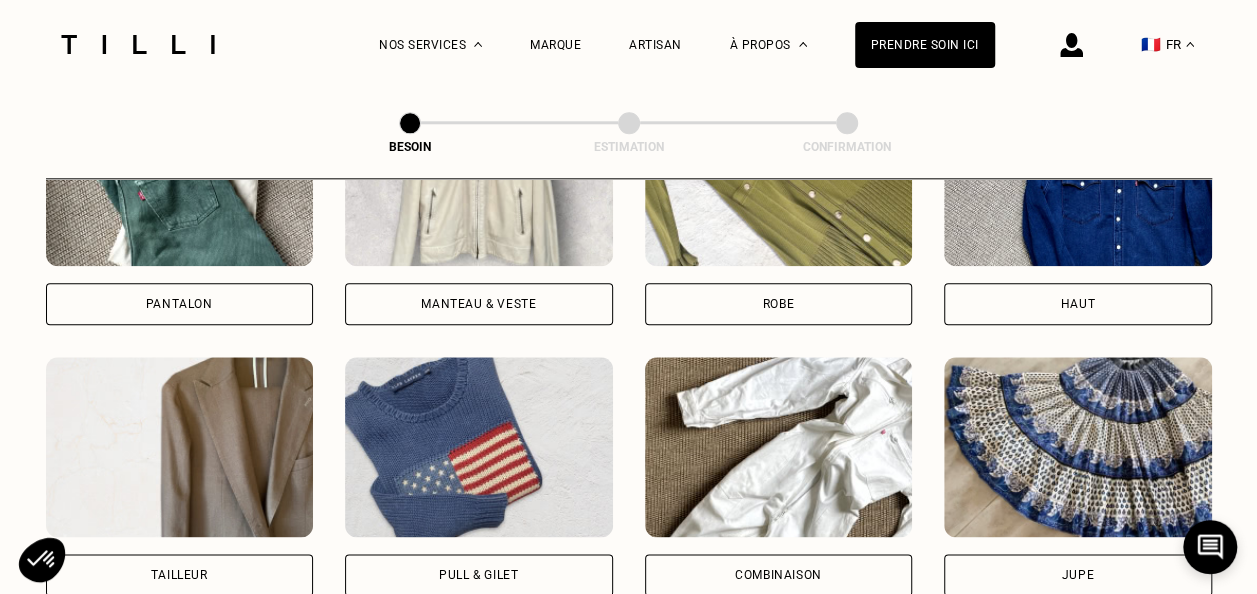 scroll, scrollTop: 1054, scrollLeft: 0, axis: vertical 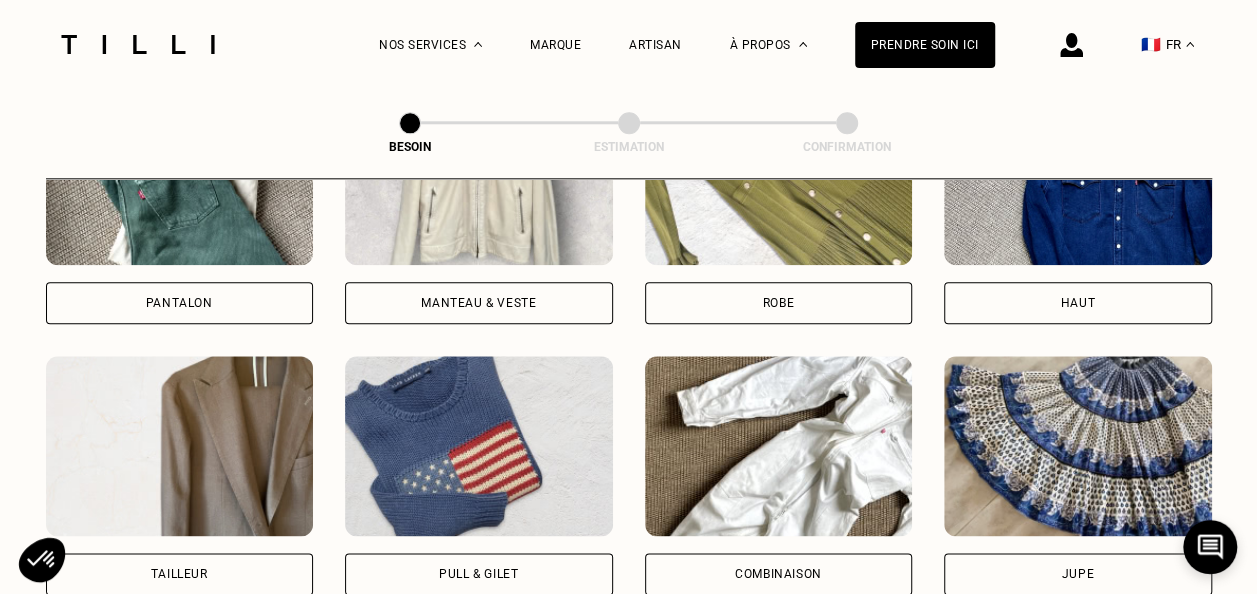 click on "Manteau & Veste" at bounding box center [478, 303] 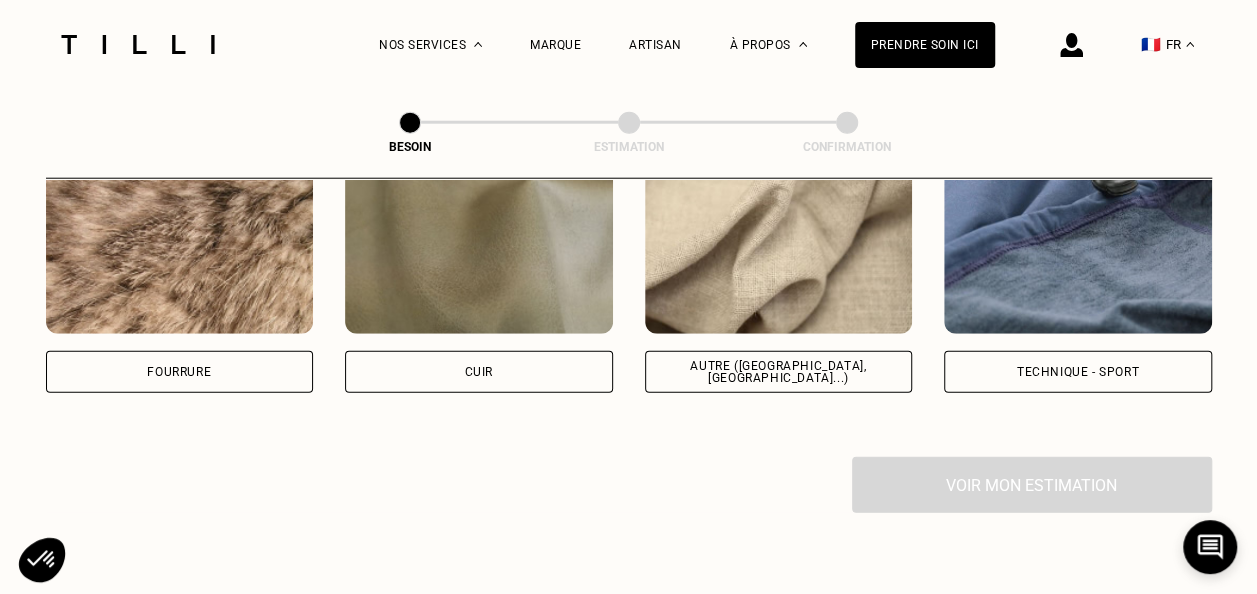 scroll, scrollTop: 2440, scrollLeft: 0, axis: vertical 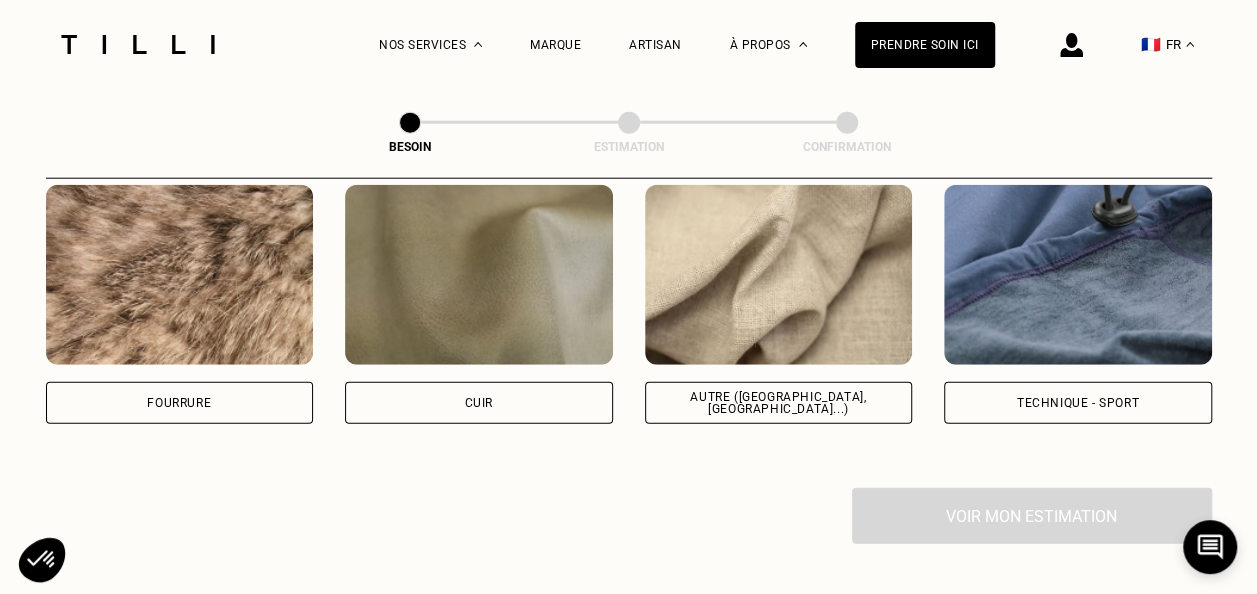 click on "Technique - Sport" at bounding box center [1078, 403] 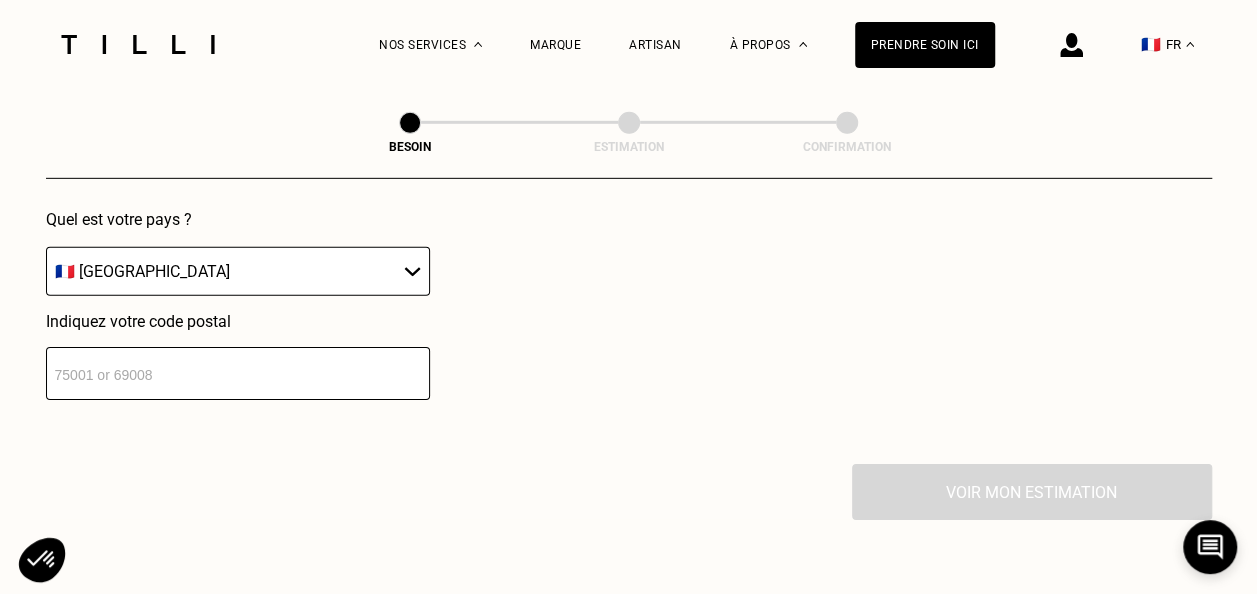 scroll, scrollTop: 2986, scrollLeft: 0, axis: vertical 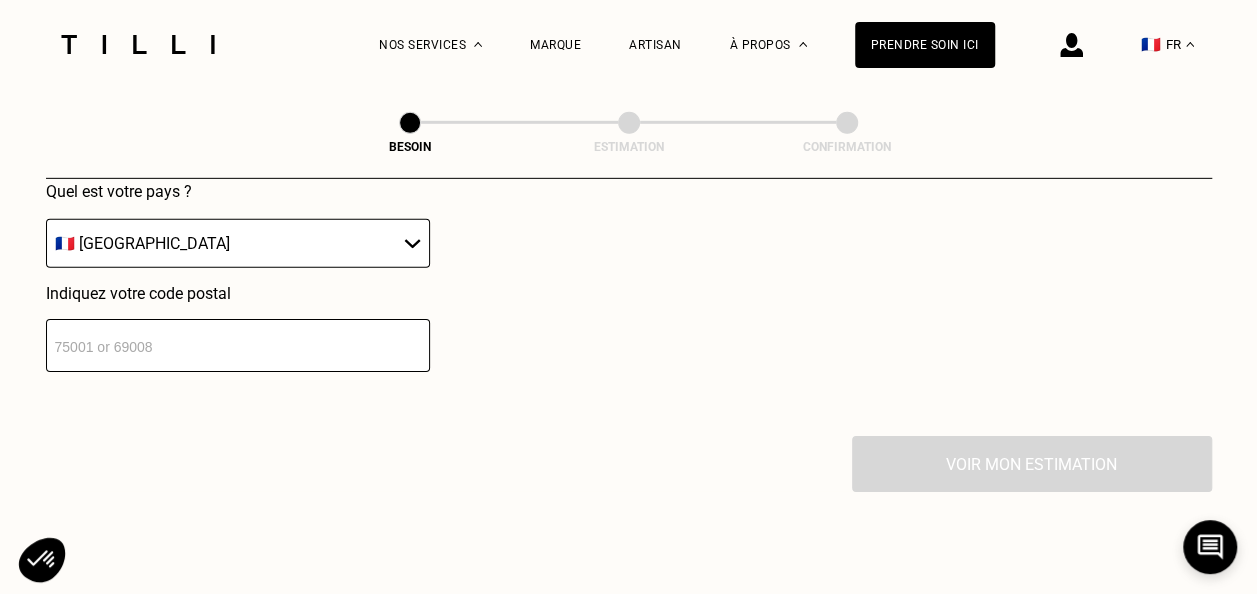 click at bounding box center (238, 345) 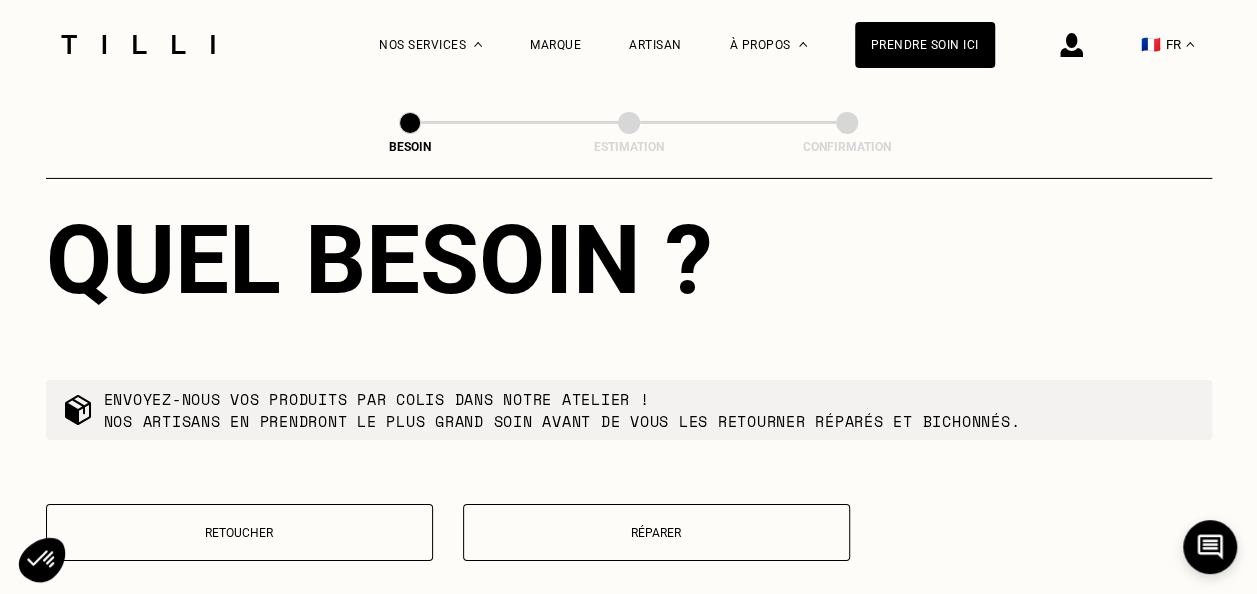 scroll, scrollTop: 3382, scrollLeft: 0, axis: vertical 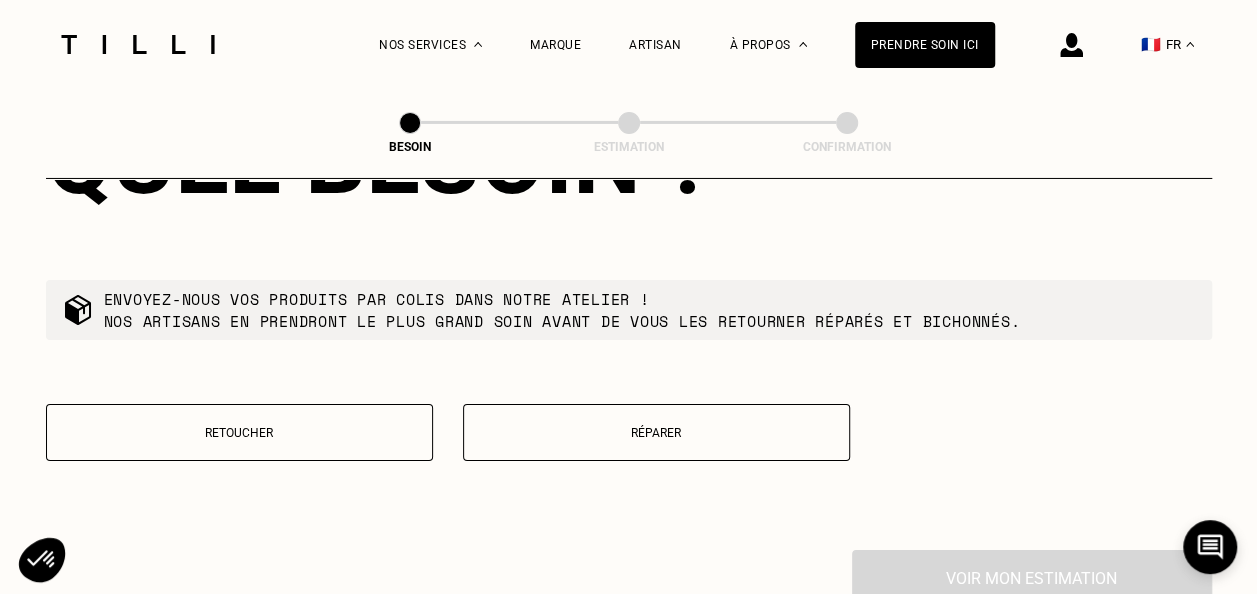 click on "Réparer" at bounding box center [656, 433] 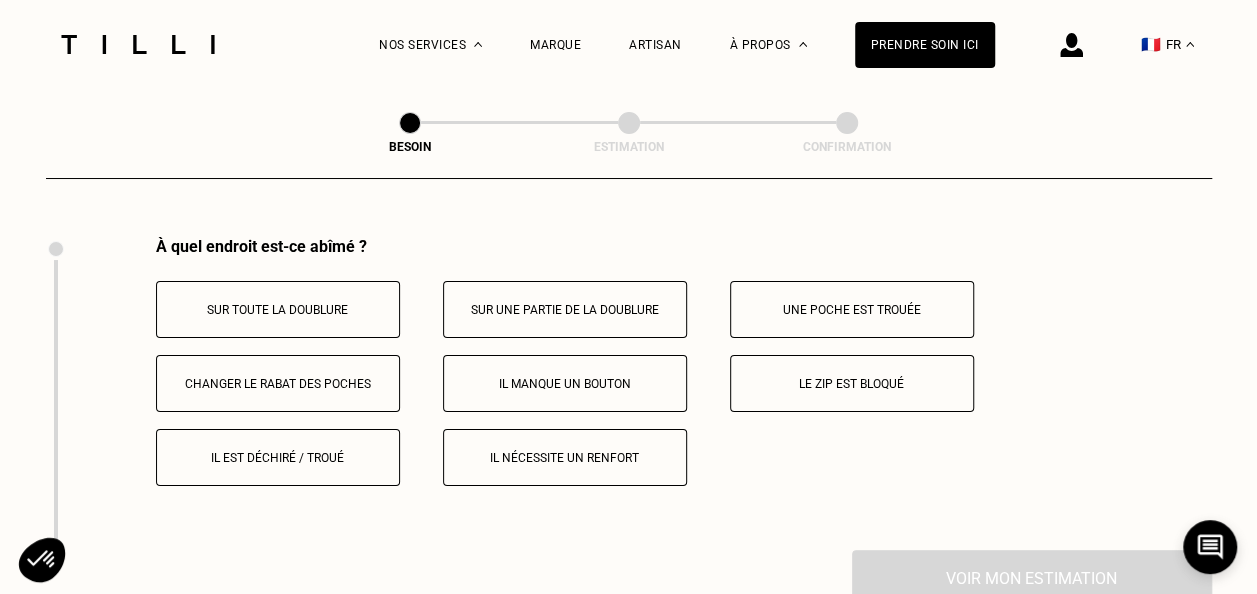 scroll, scrollTop: 3696, scrollLeft: 0, axis: vertical 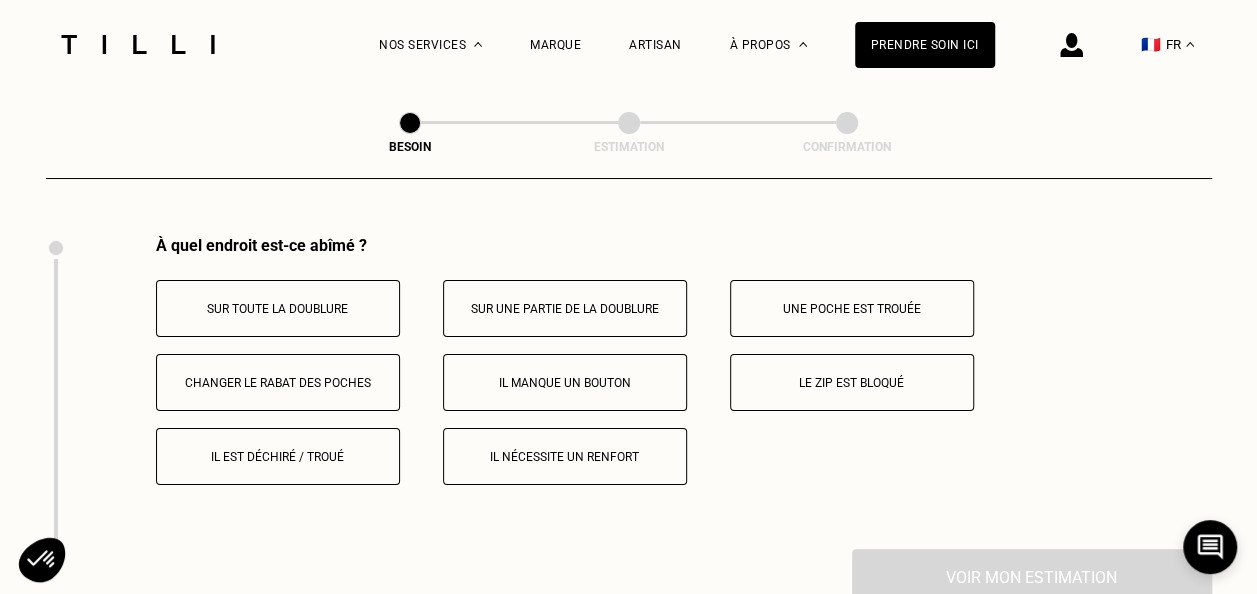 click on "Le zip est bloqué" at bounding box center [852, 383] 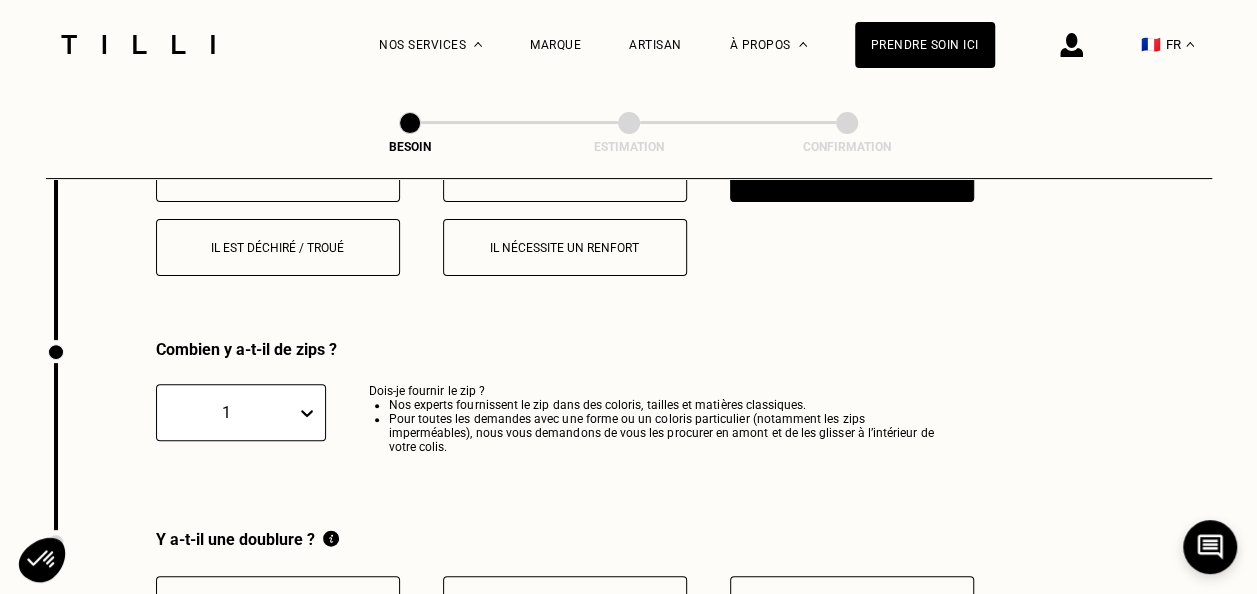 scroll, scrollTop: 4005, scrollLeft: 0, axis: vertical 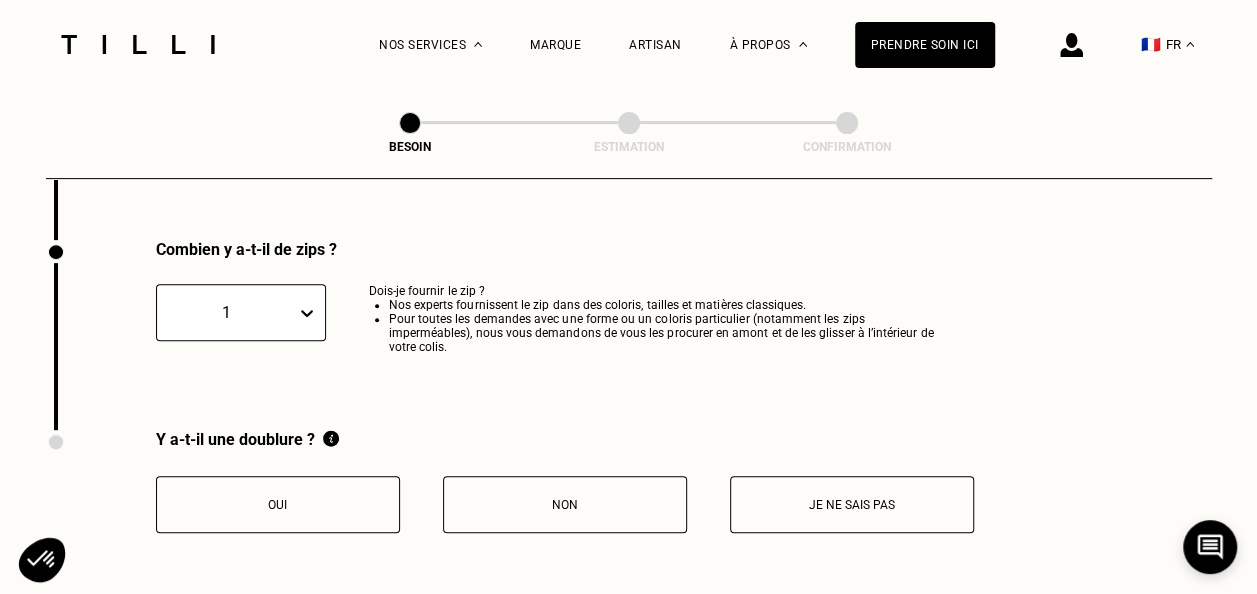 click on "Je ne sais pas" at bounding box center [852, 504] 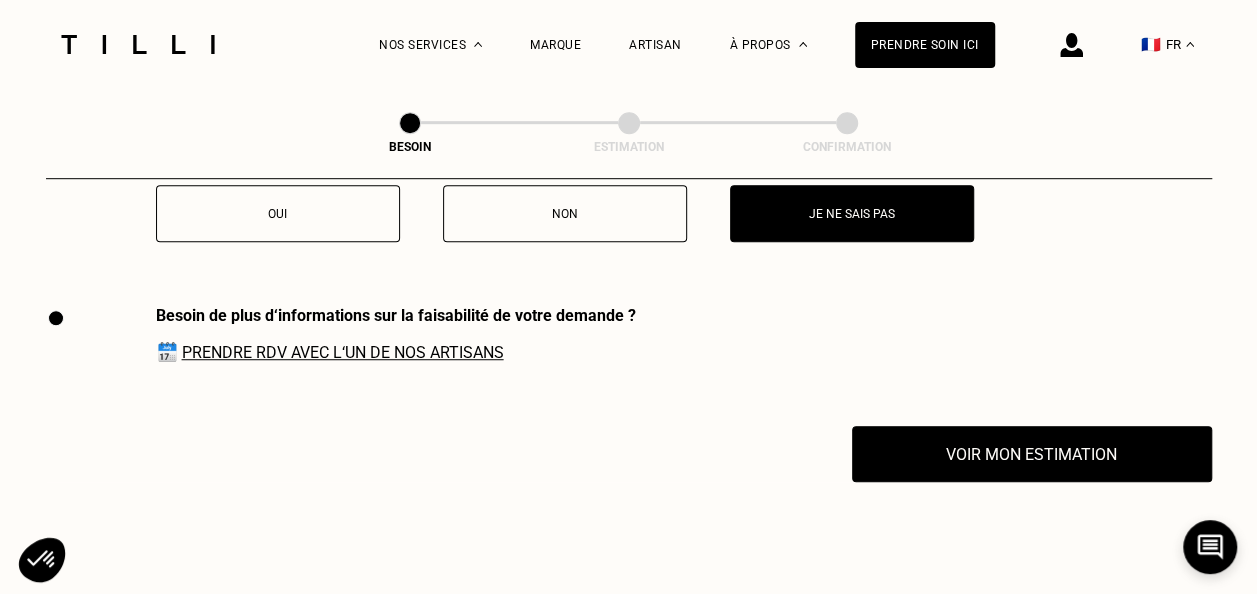 scroll, scrollTop: 4305, scrollLeft: 0, axis: vertical 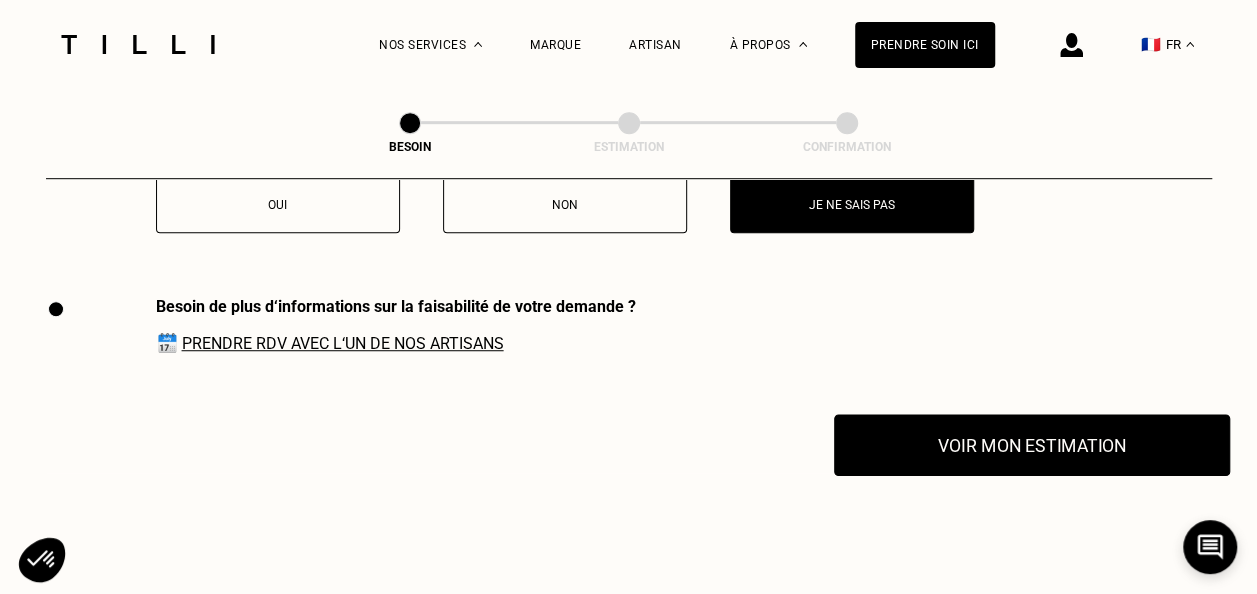 click on "Voir mon estimation" at bounding box center (1032, 445) 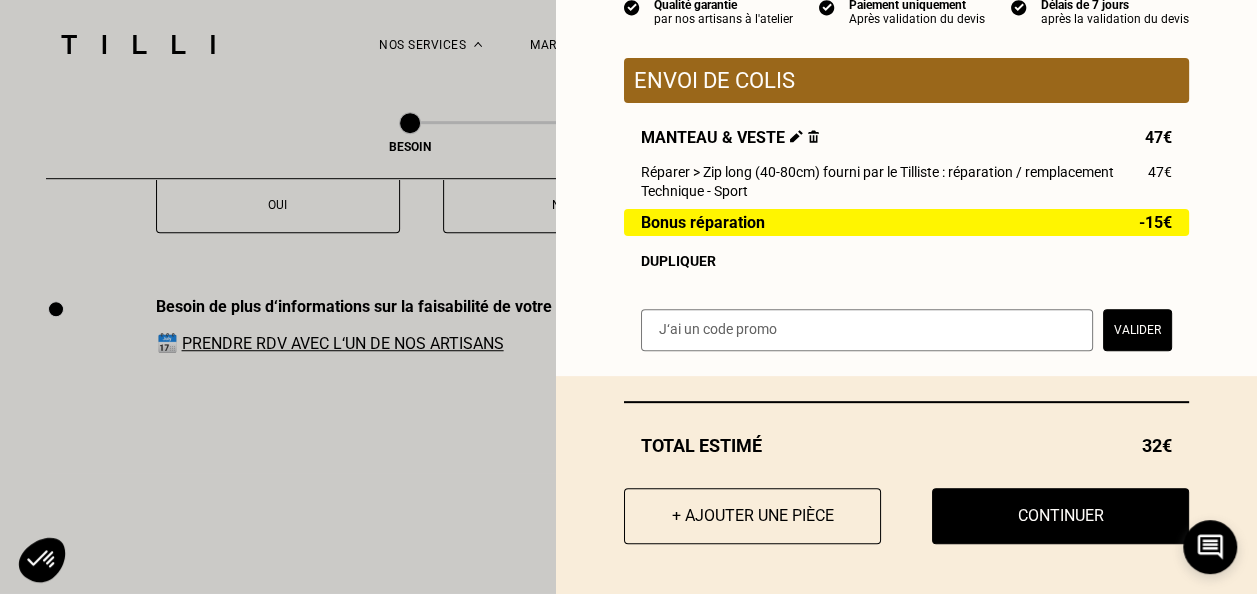 scroll, scrollTop: 217, scrollLeft: 0, axis: vertical 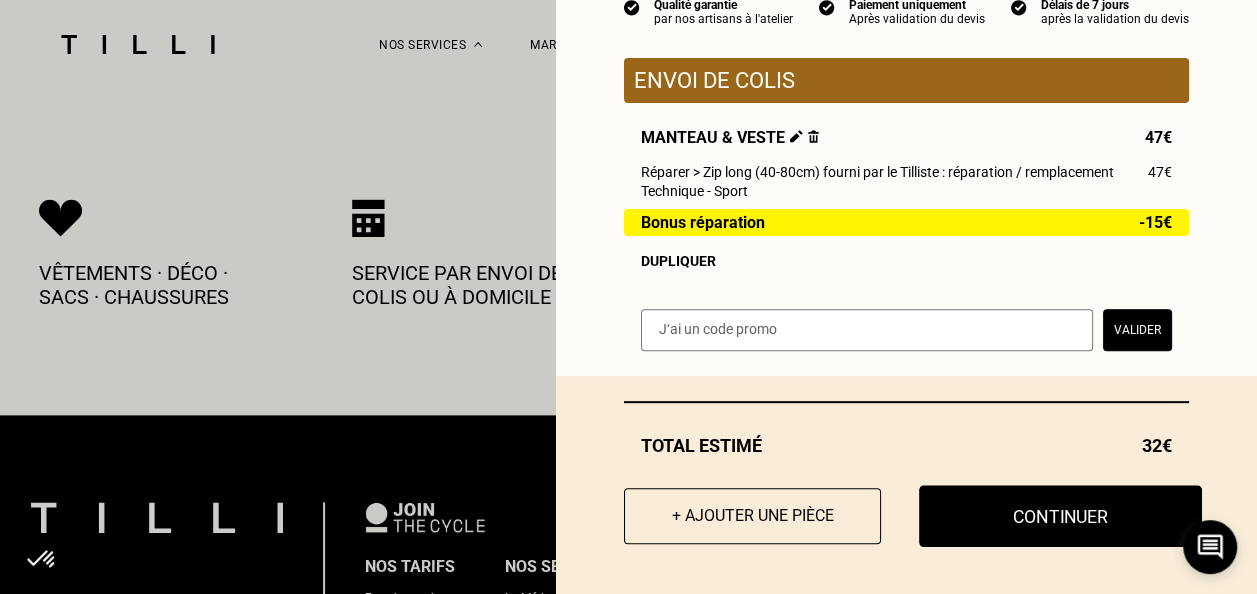 click on "Continuer" at bounding box center (1060, 516) 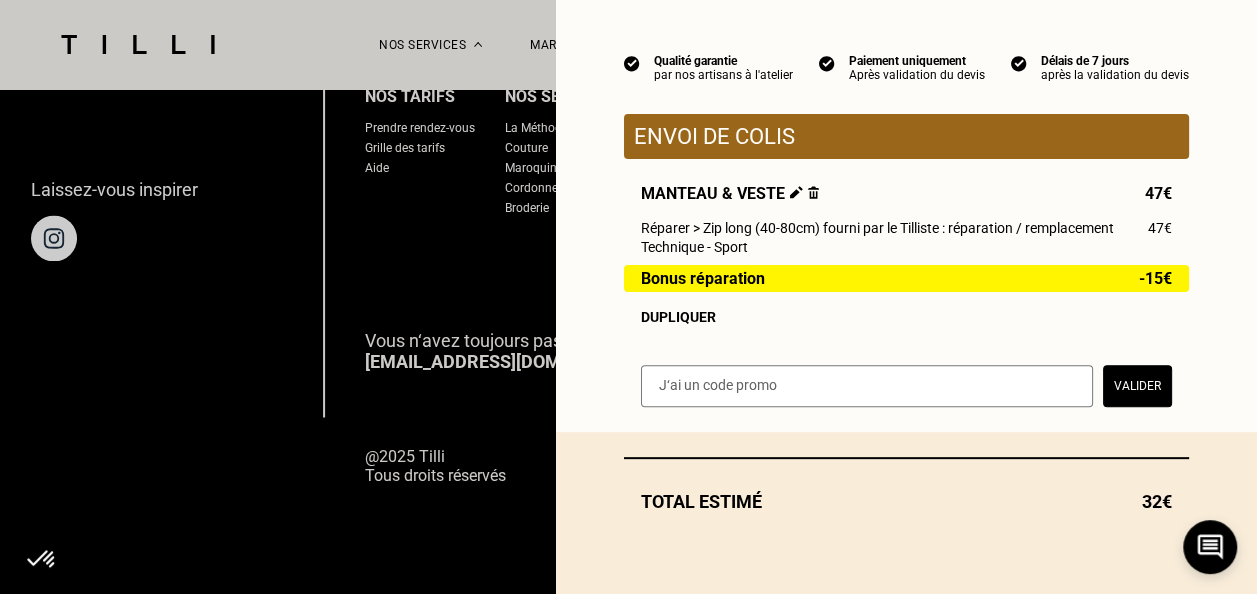scroll, scrollTop: 1432, scrollLeft: 0, axis: vertical 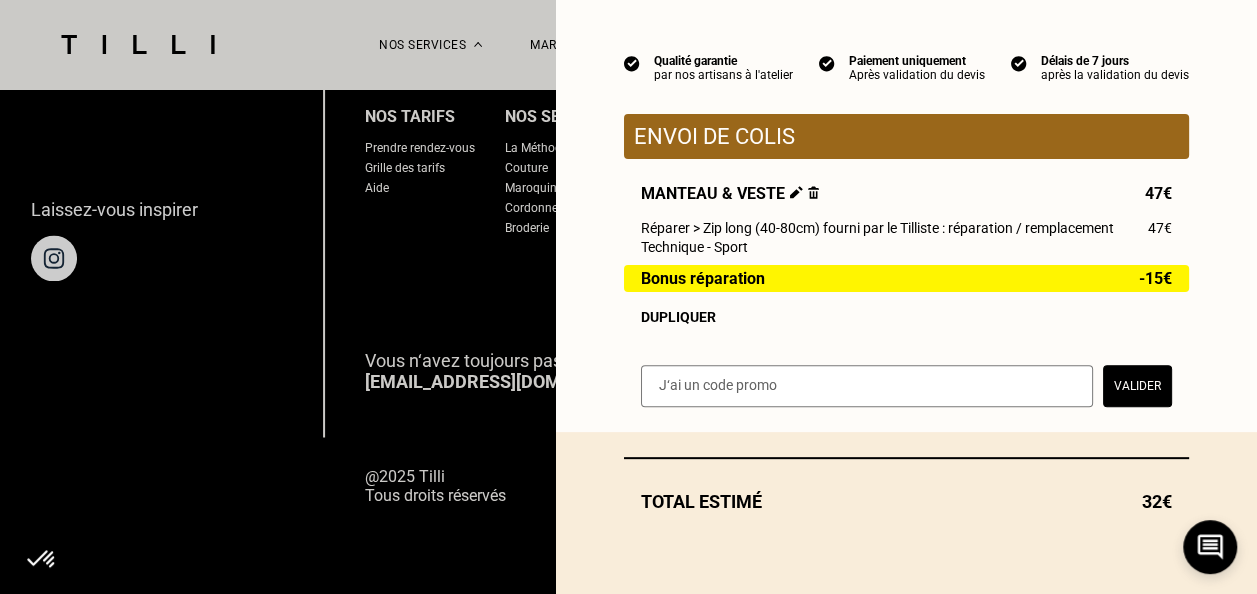 select on "FR" 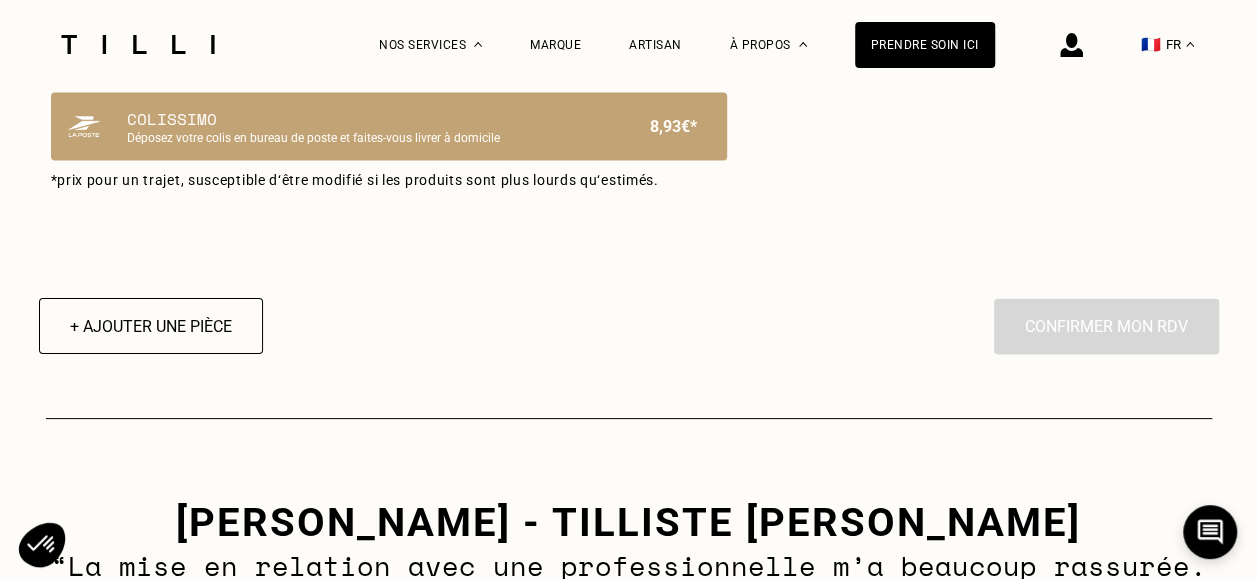 scroll, scrollTop: 1700, scrollLeft: 0, axis: vertical 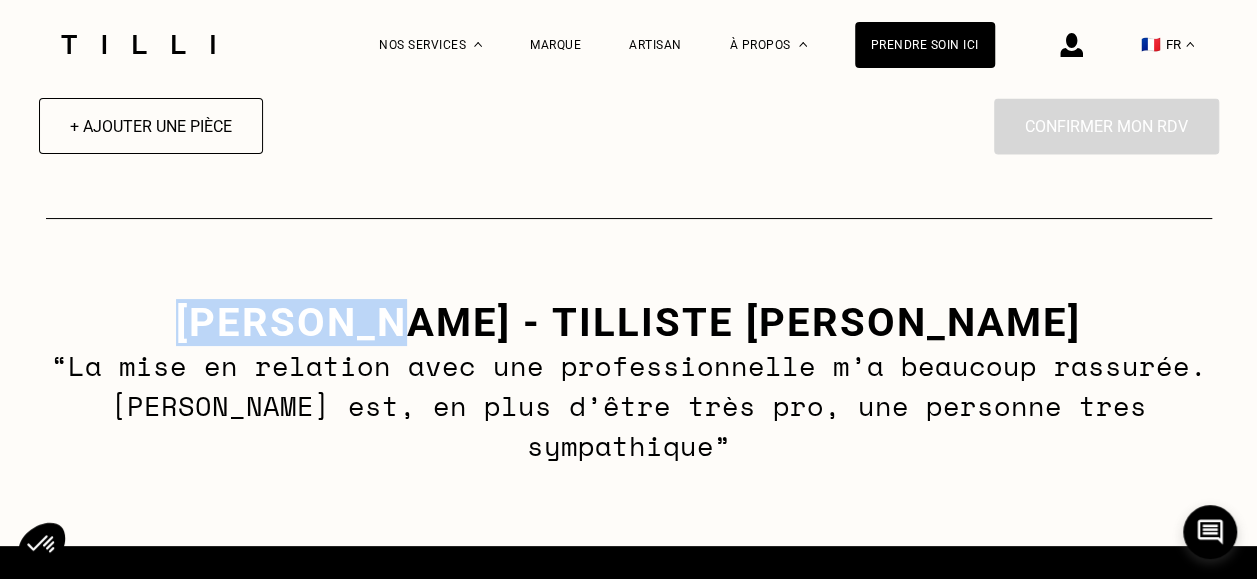 drag, startPoint x: 256, startPoint y: 328, endPoint x: 554, endPoint y: 332, distance: 298.02686 